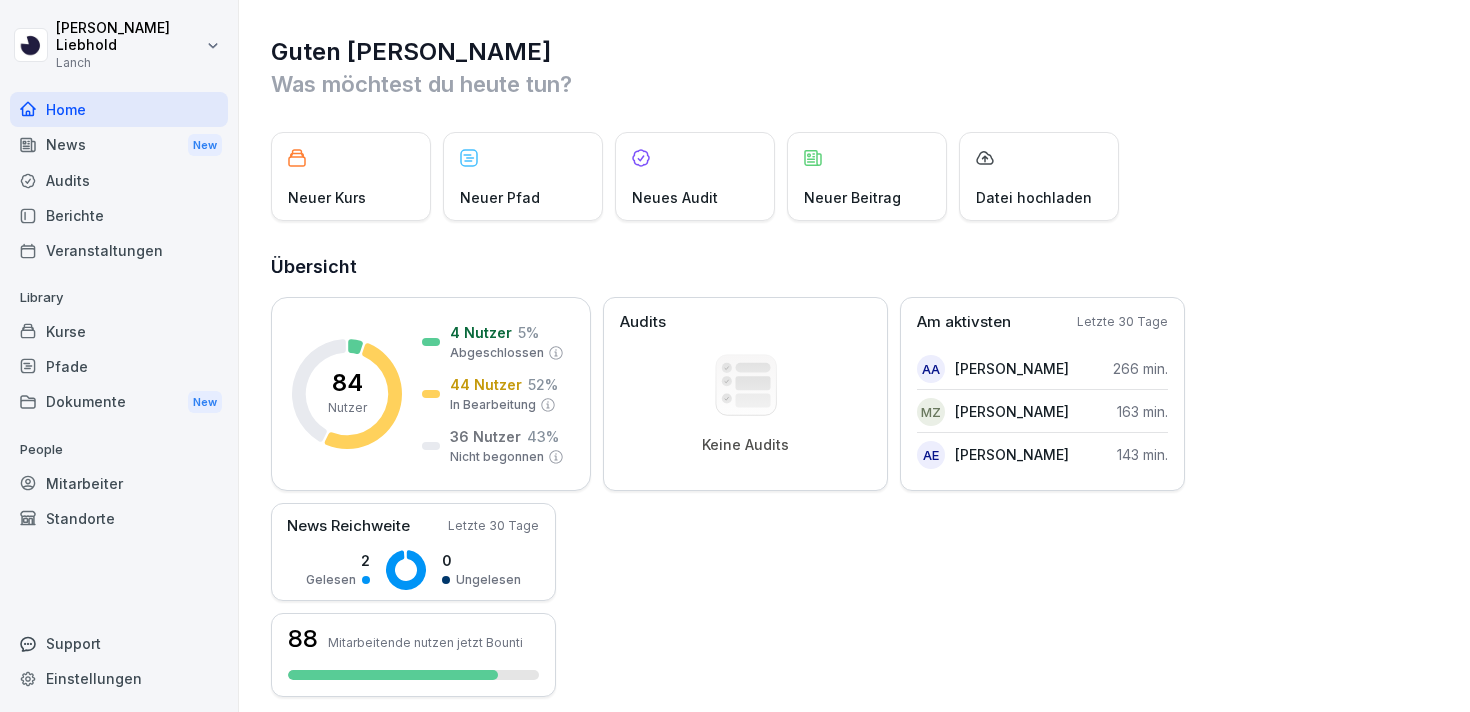 scroll, scrollTop: 0, scrollLeft: 0, axis: both 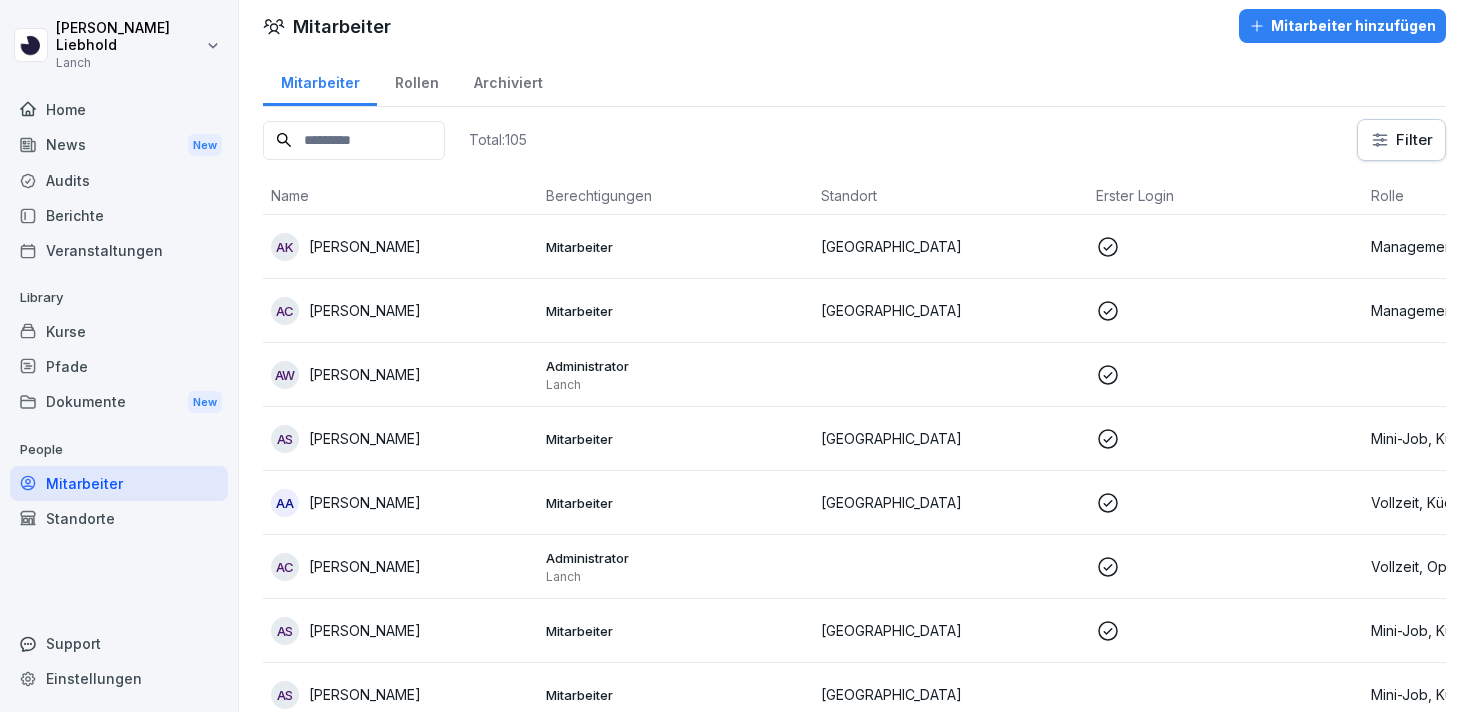 click on "Standorte" at bounding box center [119, 518] 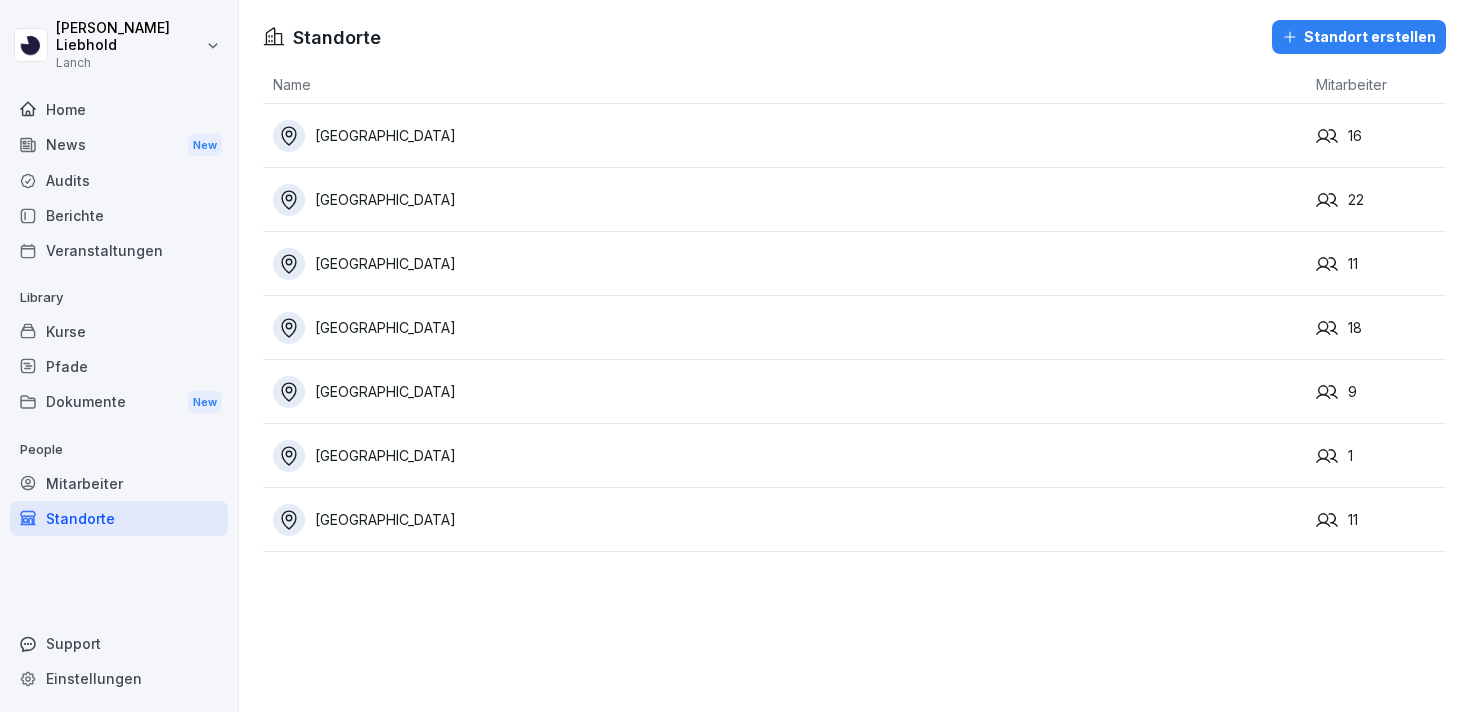 click on "[GEOGRAPHIC_DATA]" at bounding box center (784, 392) 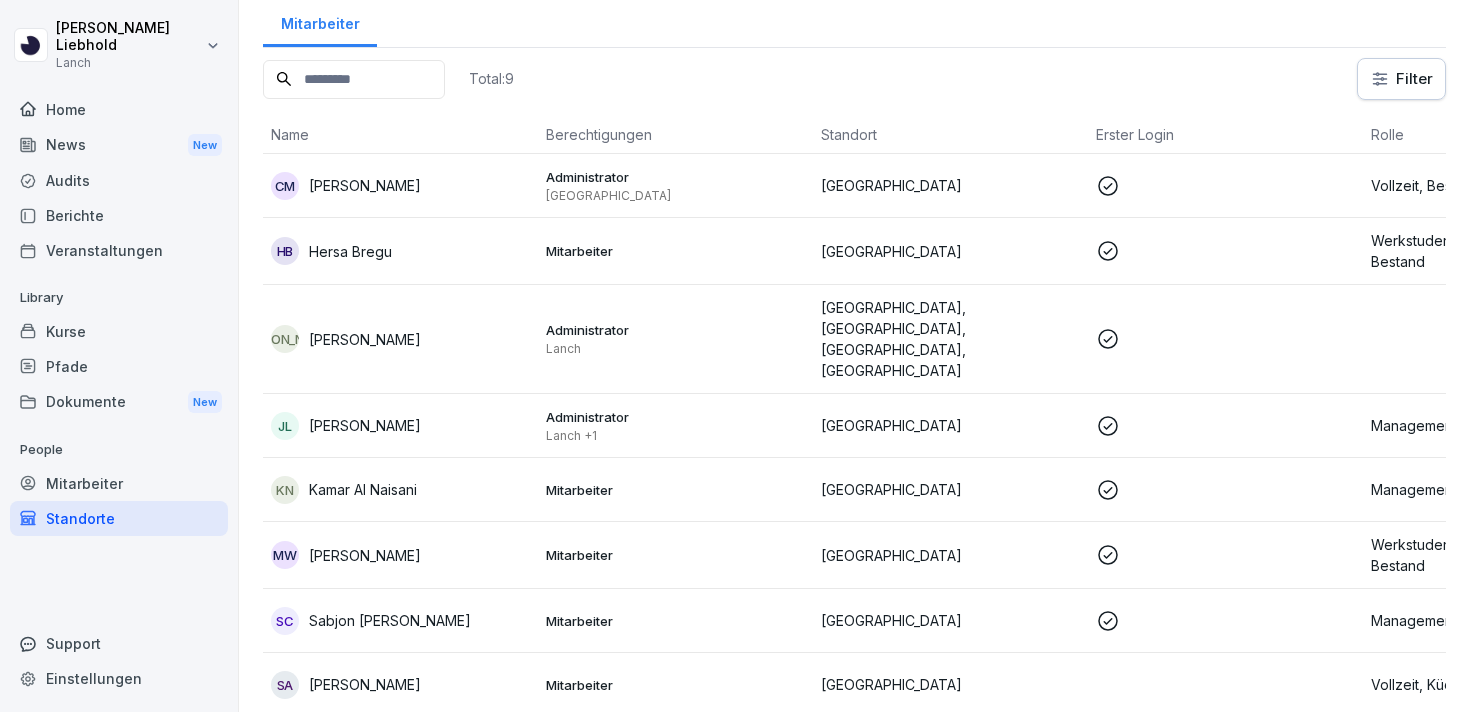 scroll, scrollTop: 124, scrollLeft: 0, axis: vertical 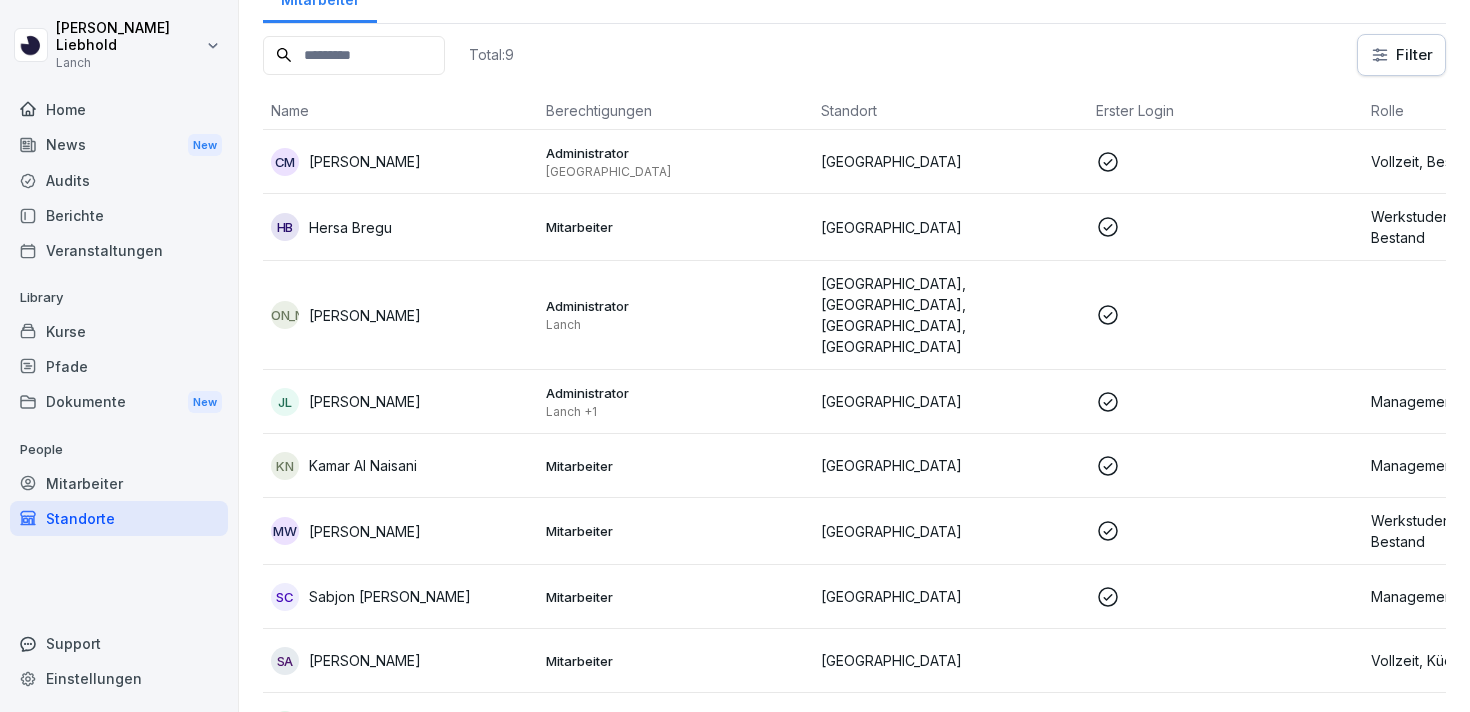 click on "Lanch   +1" at bounding box center (675, 412) 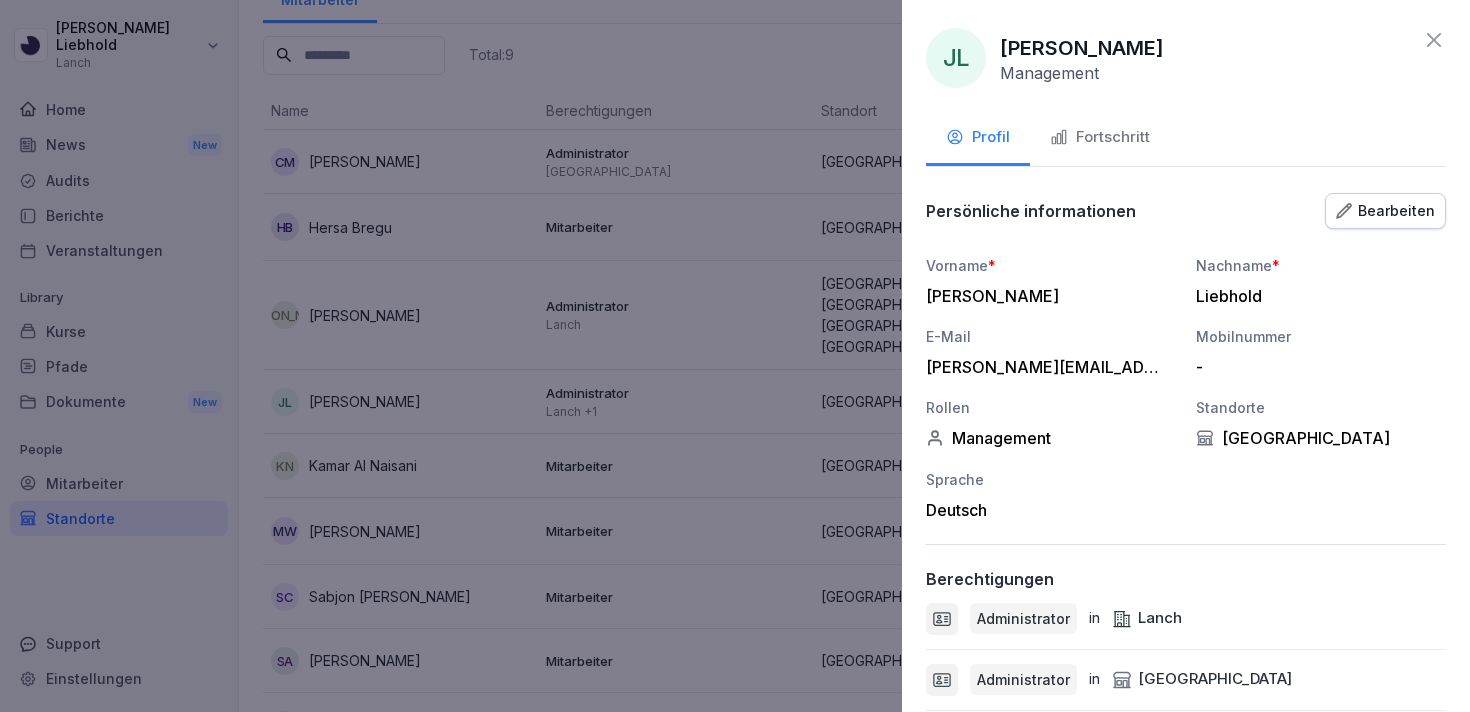 click at bounding box center [735, 356] 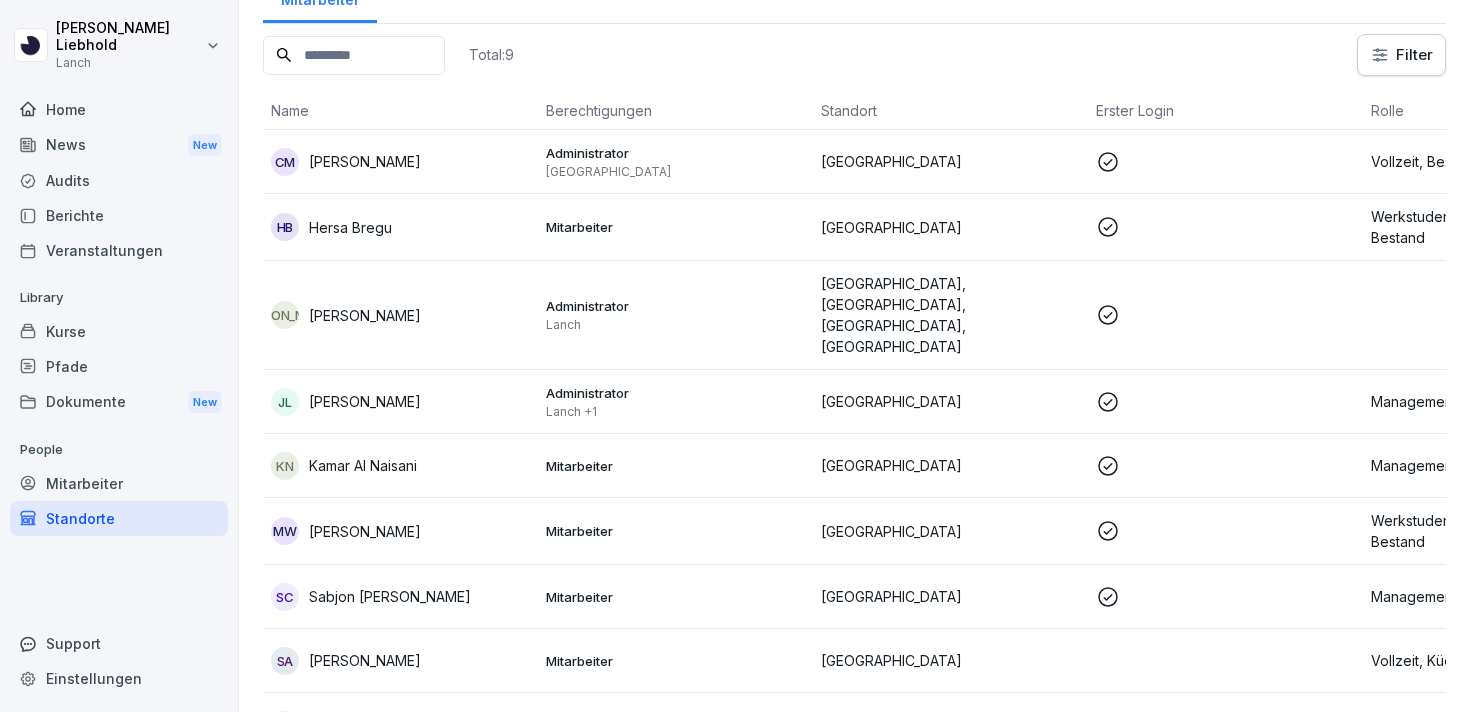click on "Mitarbeiter" at bounding box center (675, 227) 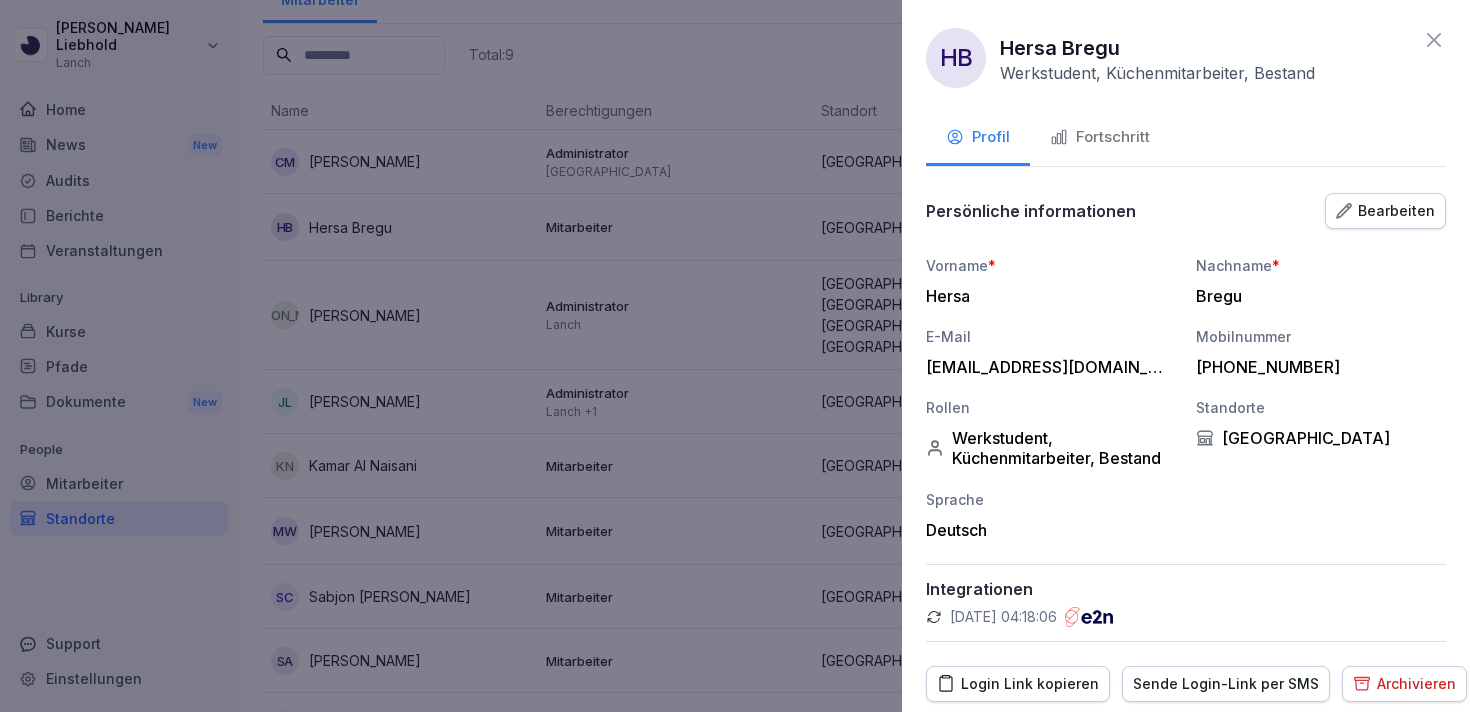 scroll, scrollTop: 67, scrollLeft: 0, axis: vertical 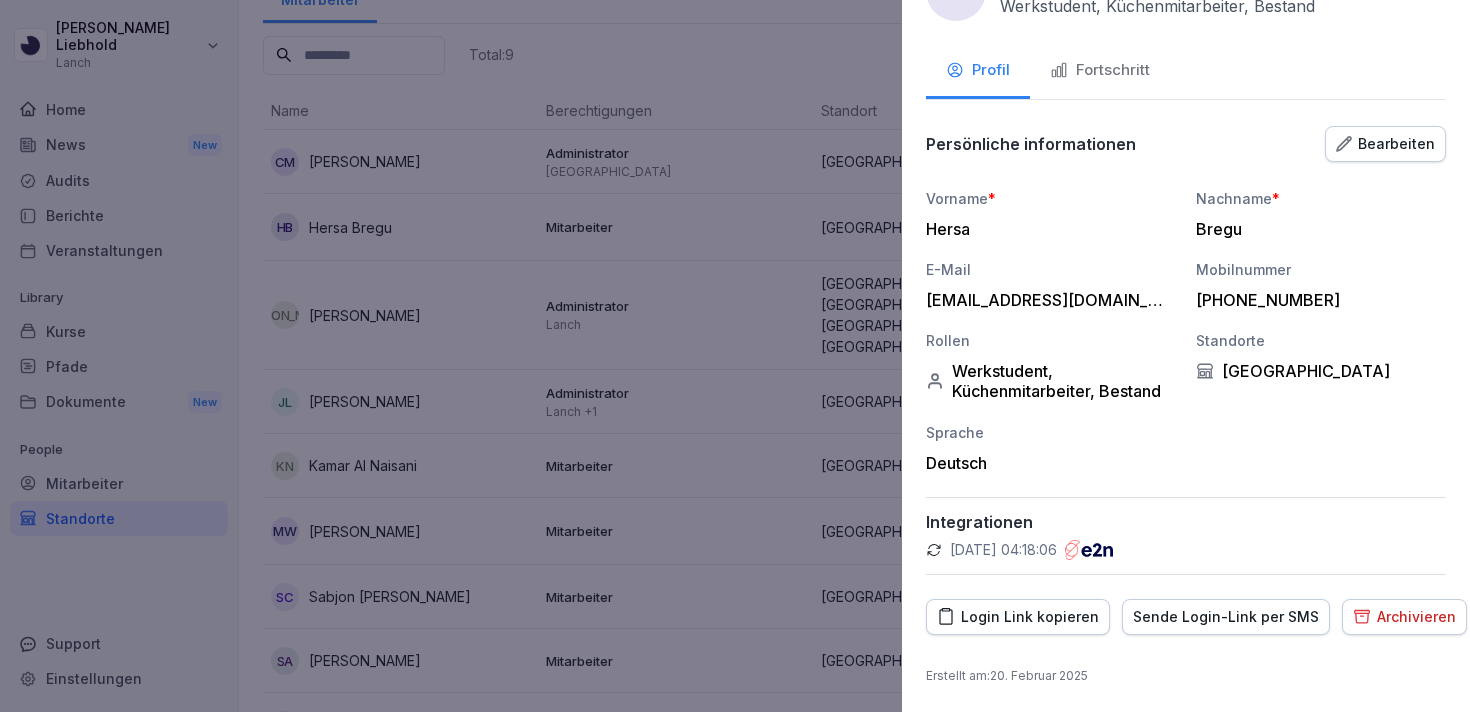 click at bounding box center (735, 356) 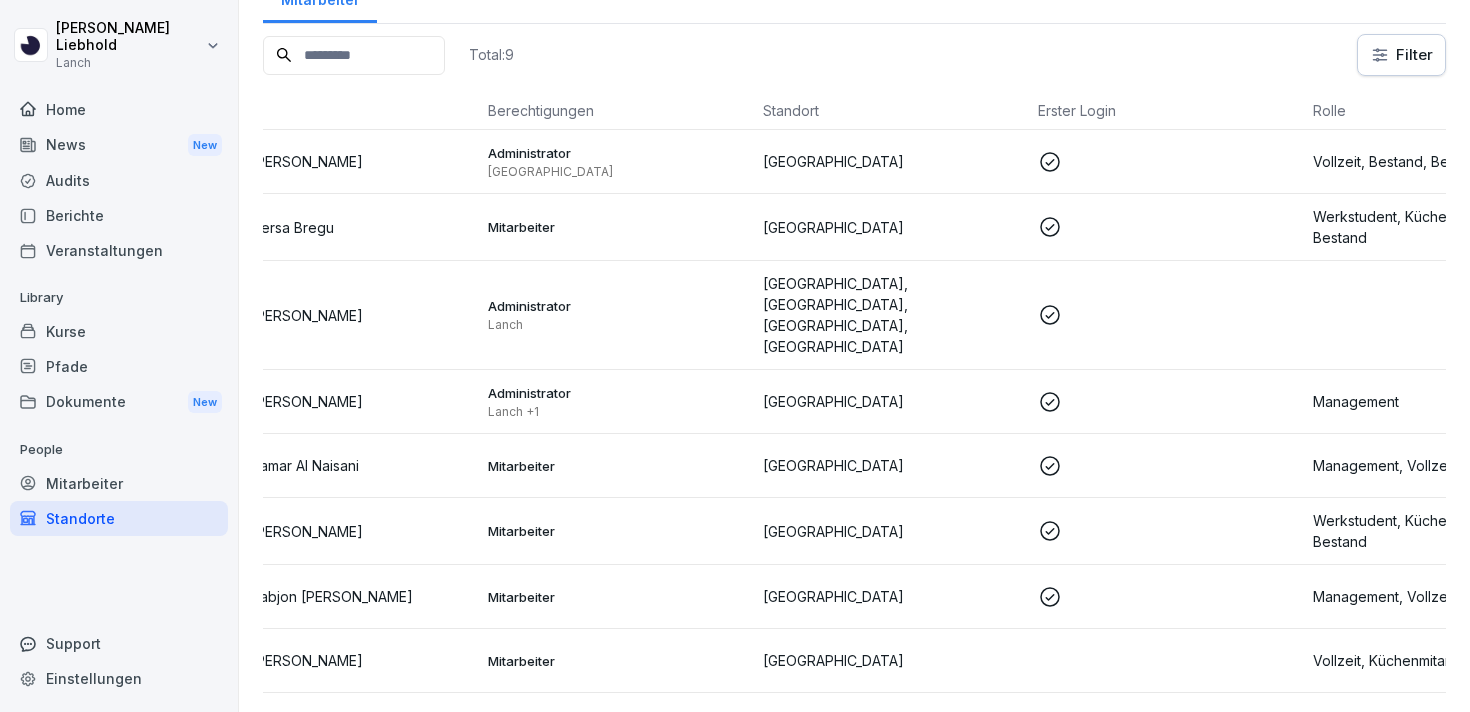 scroll, scrollTop: 0, scrollLeft: 192, axis: horizontal 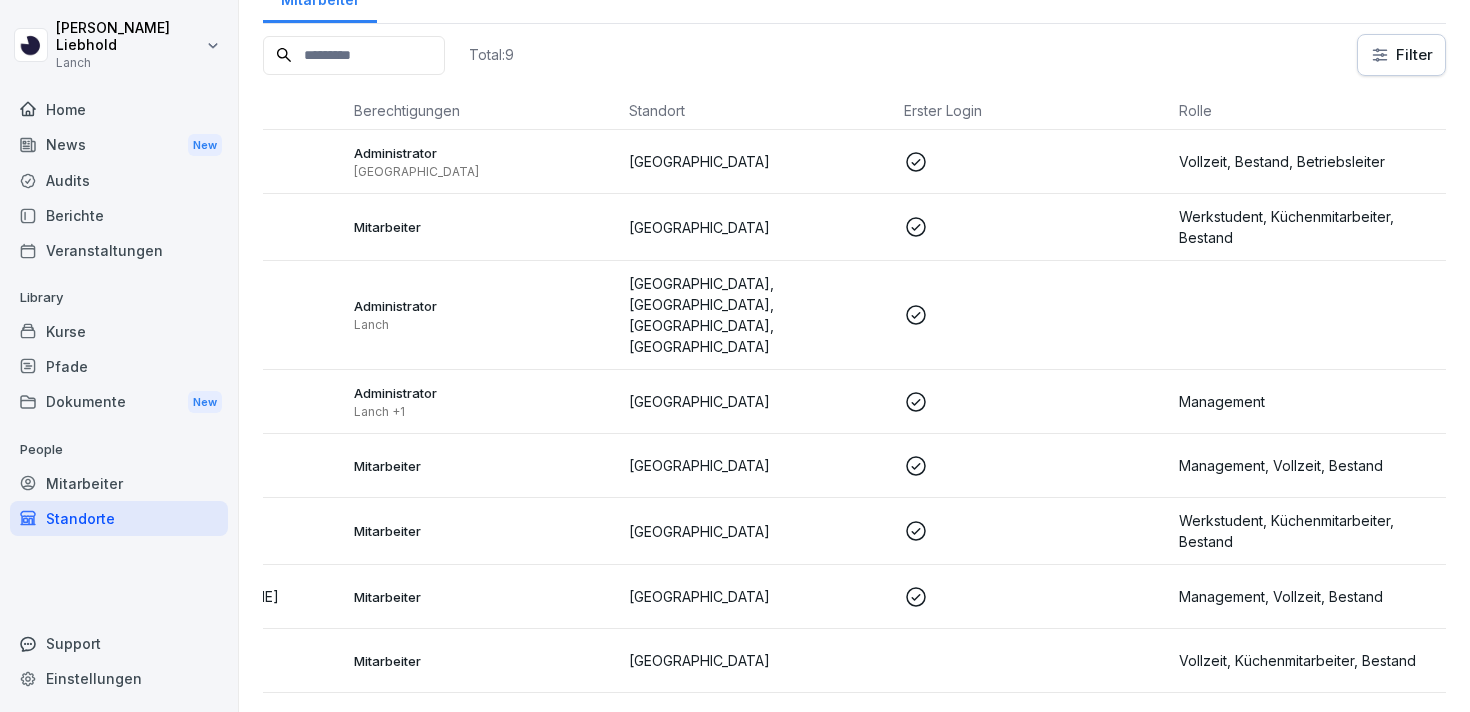 click on "Pfade" at bounding box center [119, 366] 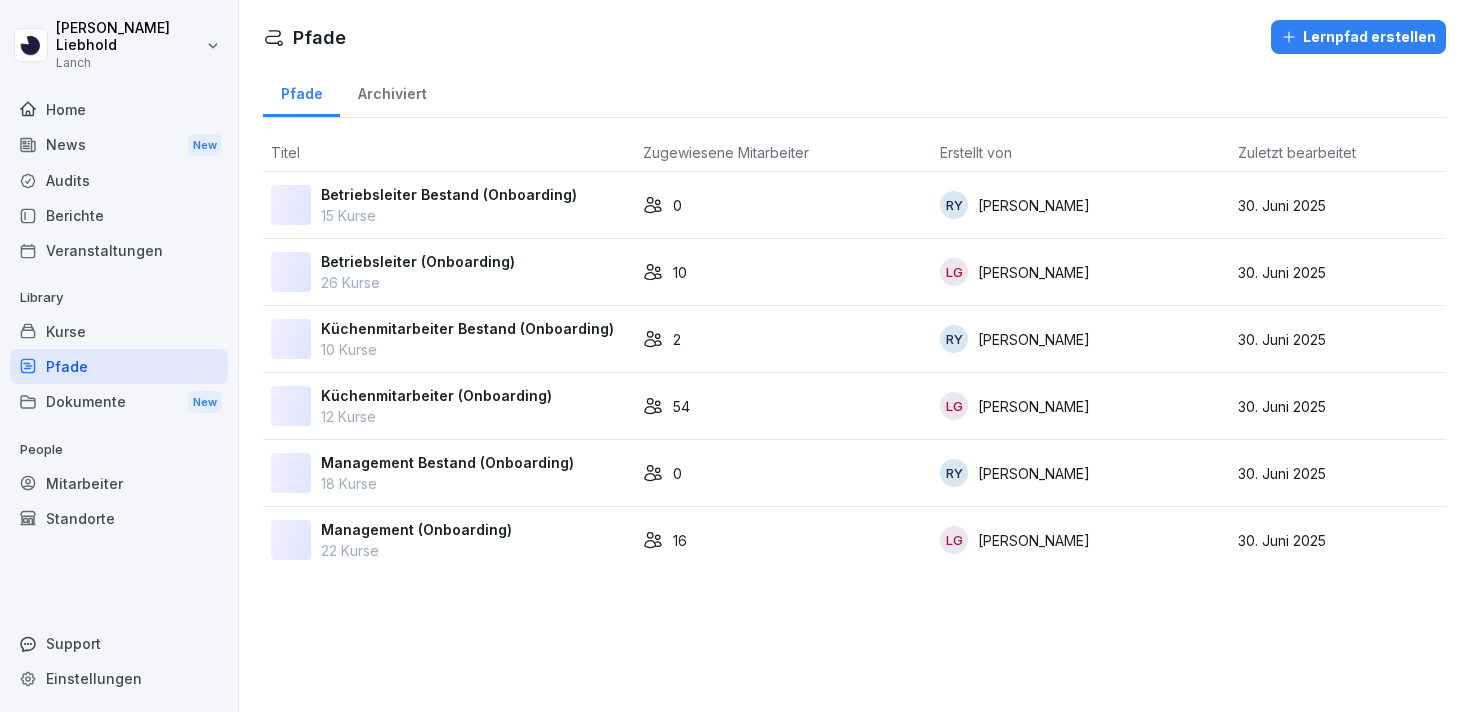 scroll, scrollTop: 0, scrollLeft: 0, axis: both 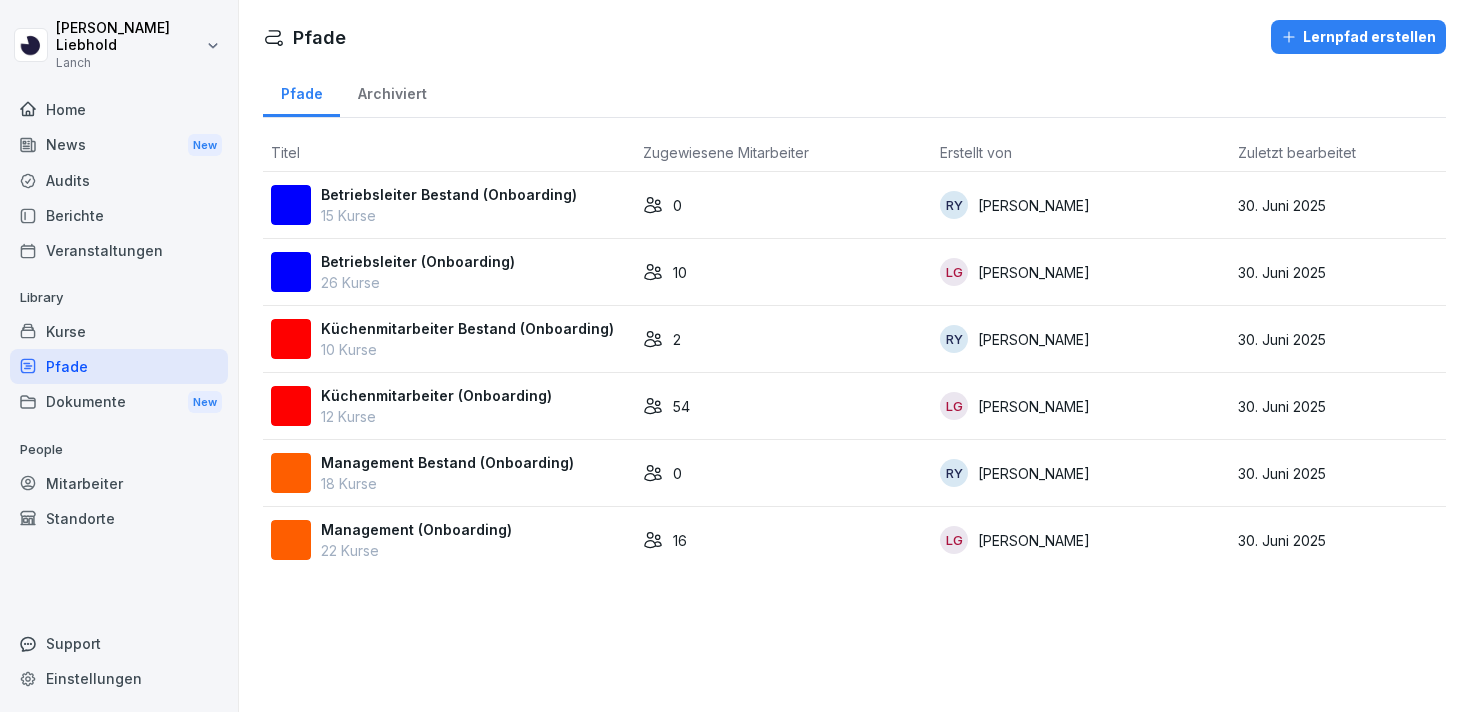 click on "Kurse" at bounding box center (119, 331) 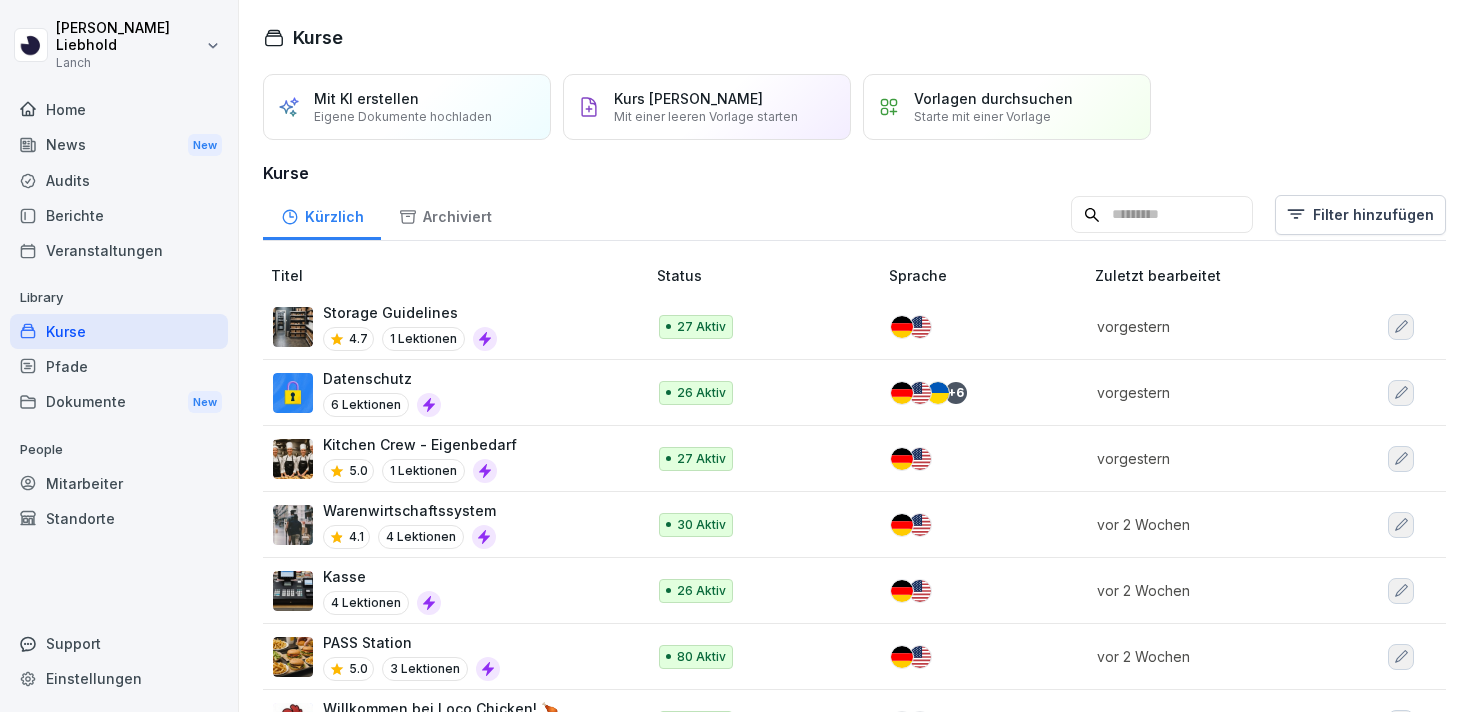 click on "Audits" at bounding box center (119, 180) 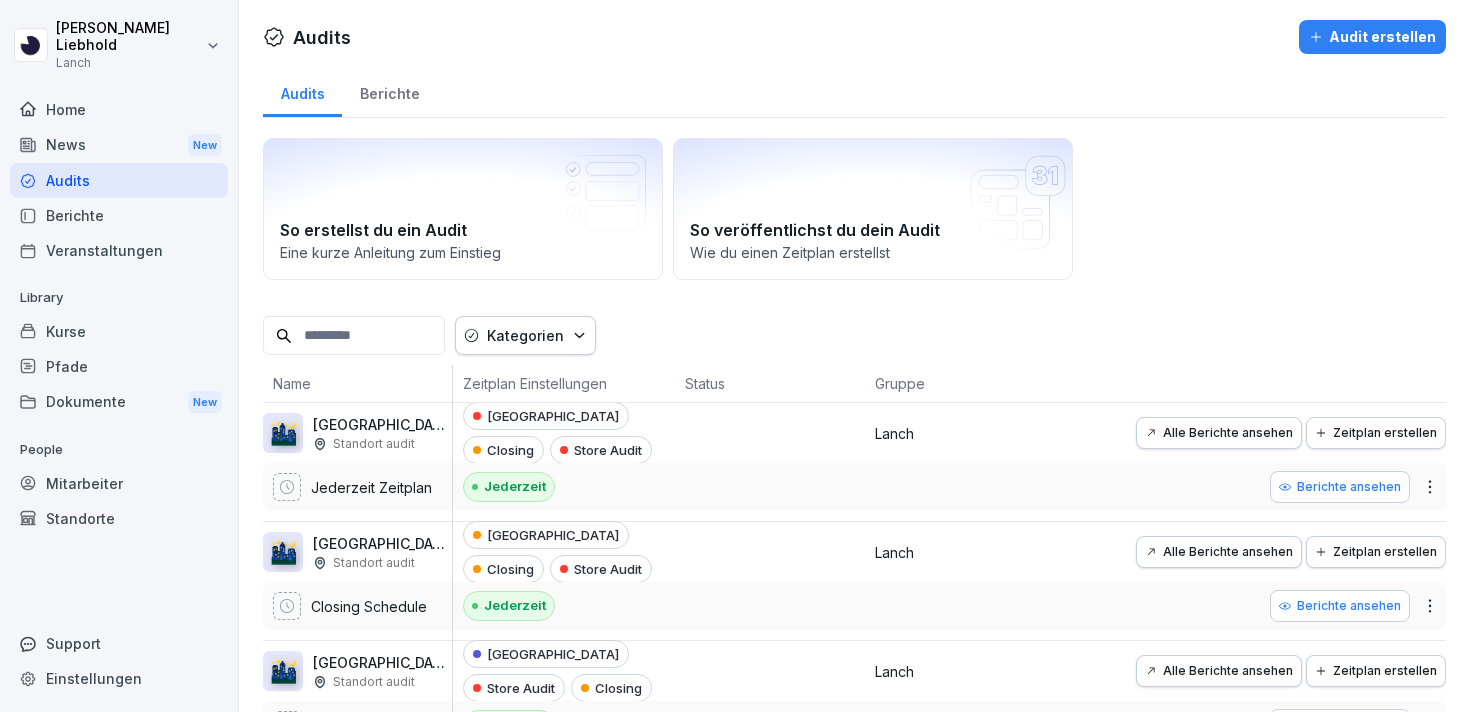 click on "Berichte" at bounding box center (119, 215) 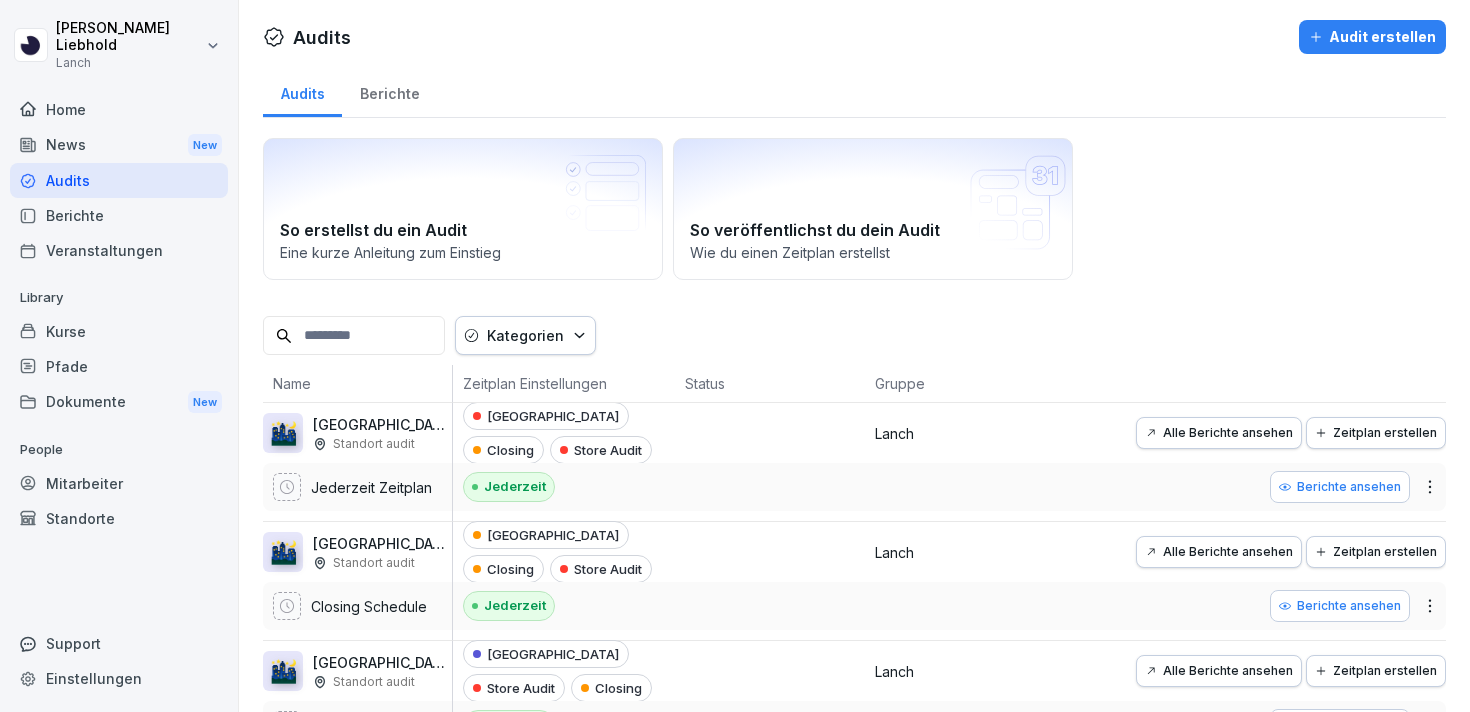 click on "Berichte" at bounding box center [119, 215] 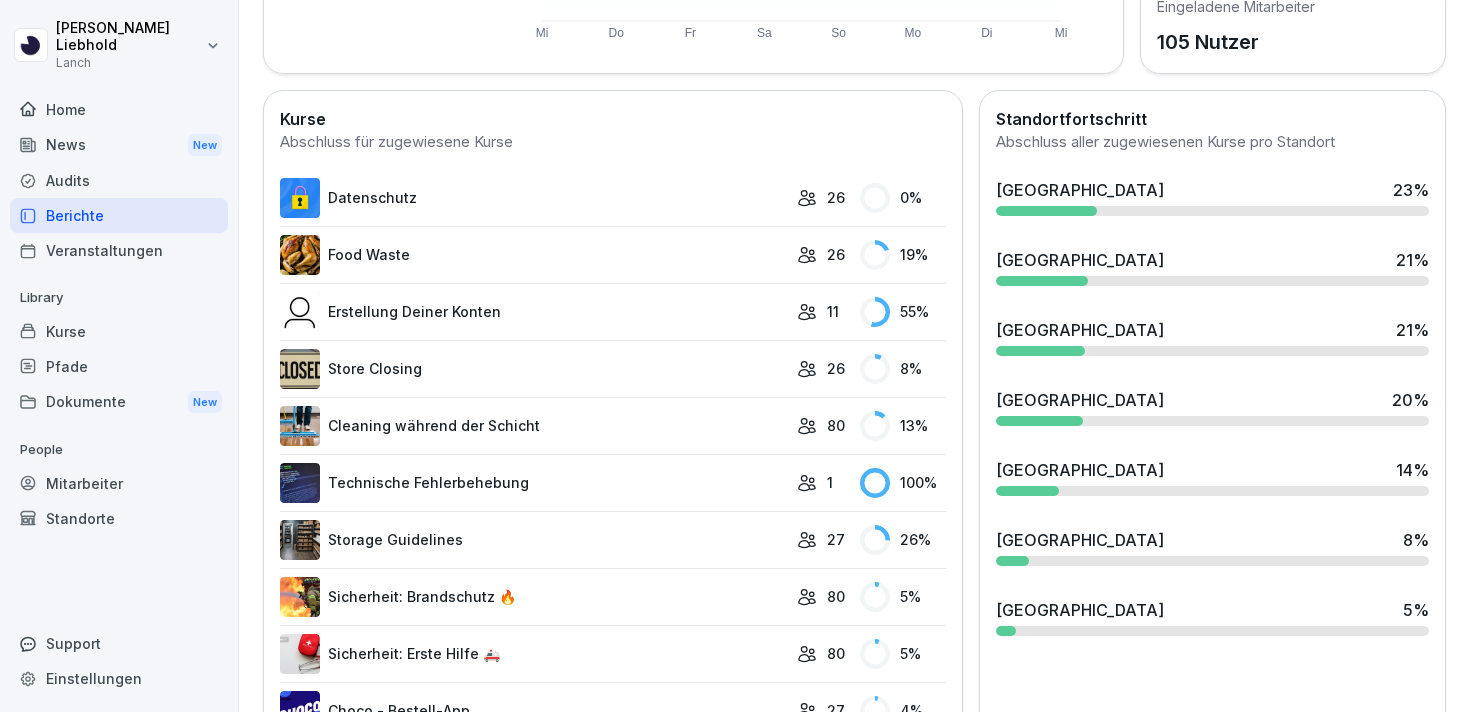 scroll, scrollTop: 503, scrollLeft: 0, axis: vertical 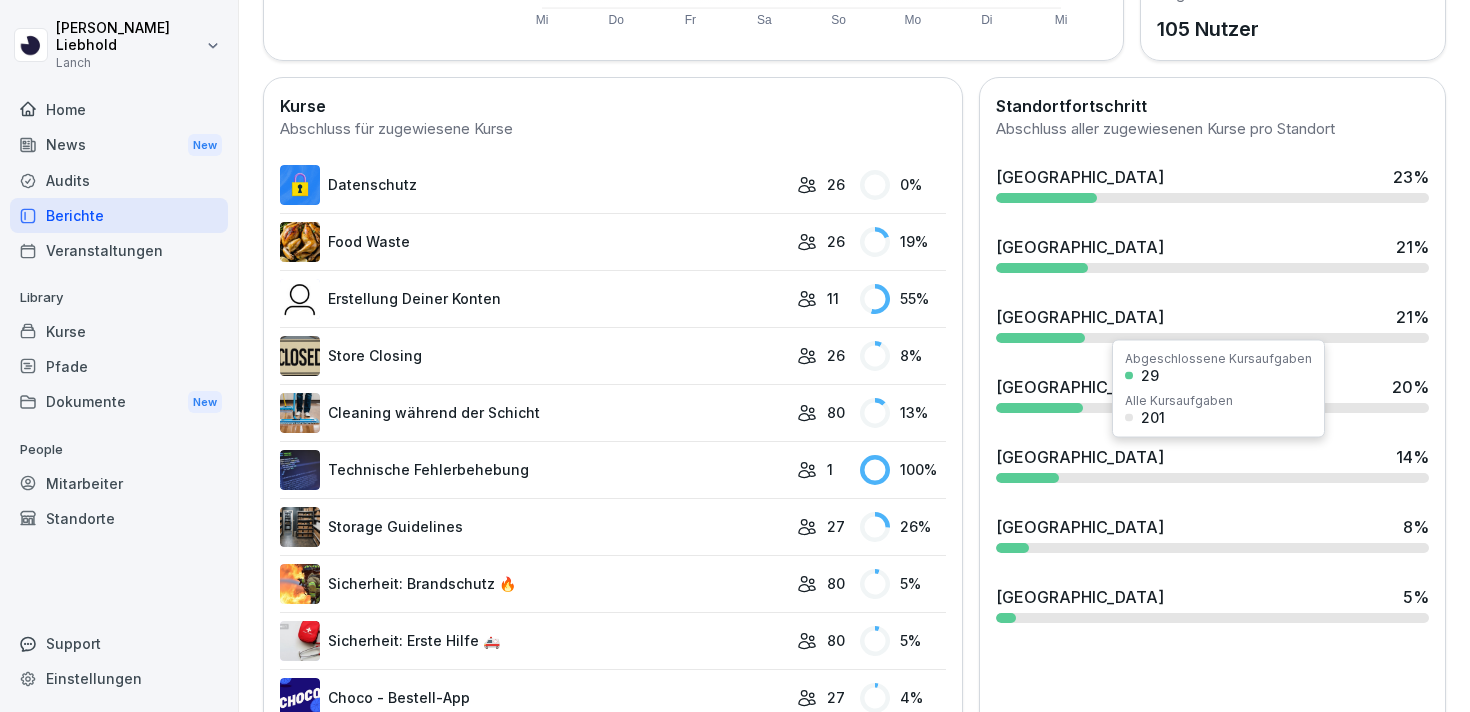 click on "[GEOGRAPHIC_DATA]" at bounding box center (1080, 457) 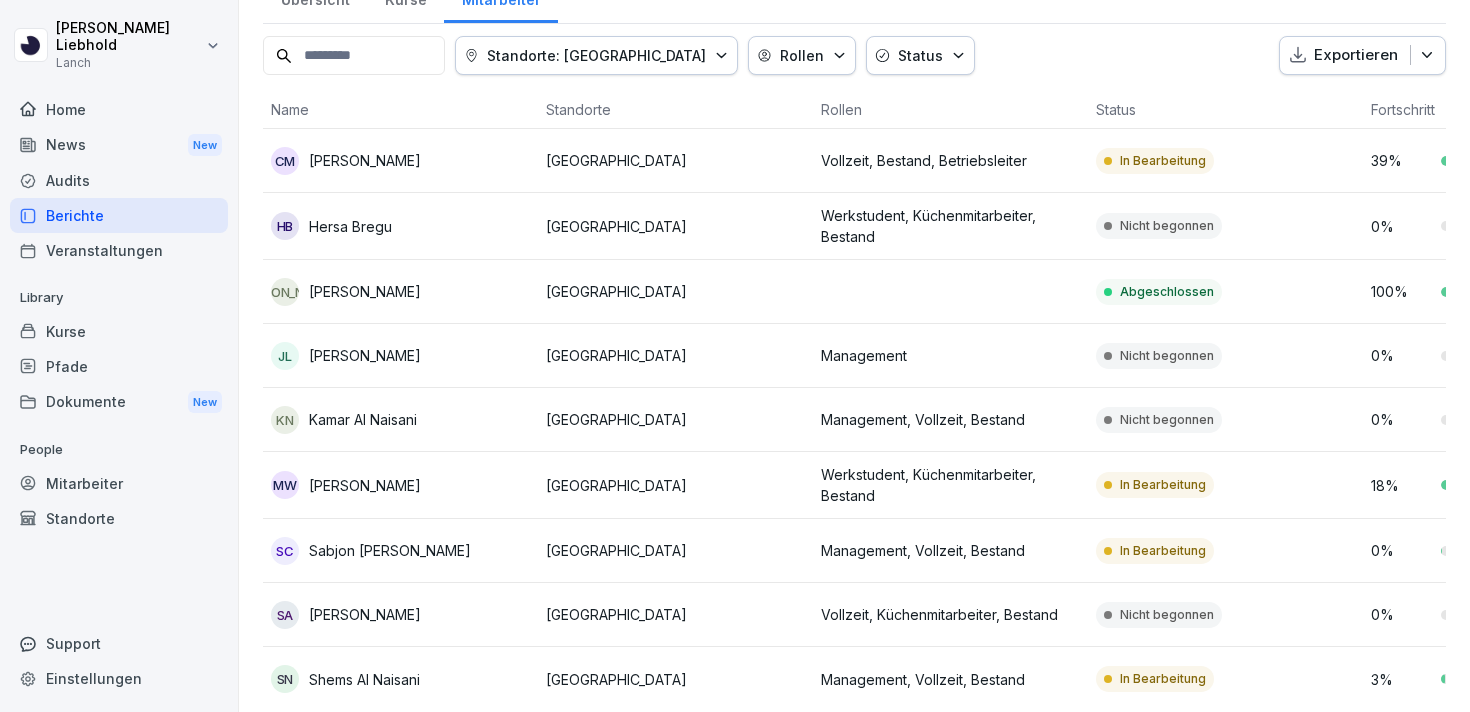 scroll, scrollTop: 102, scrollLeft: 0, axis: vertical 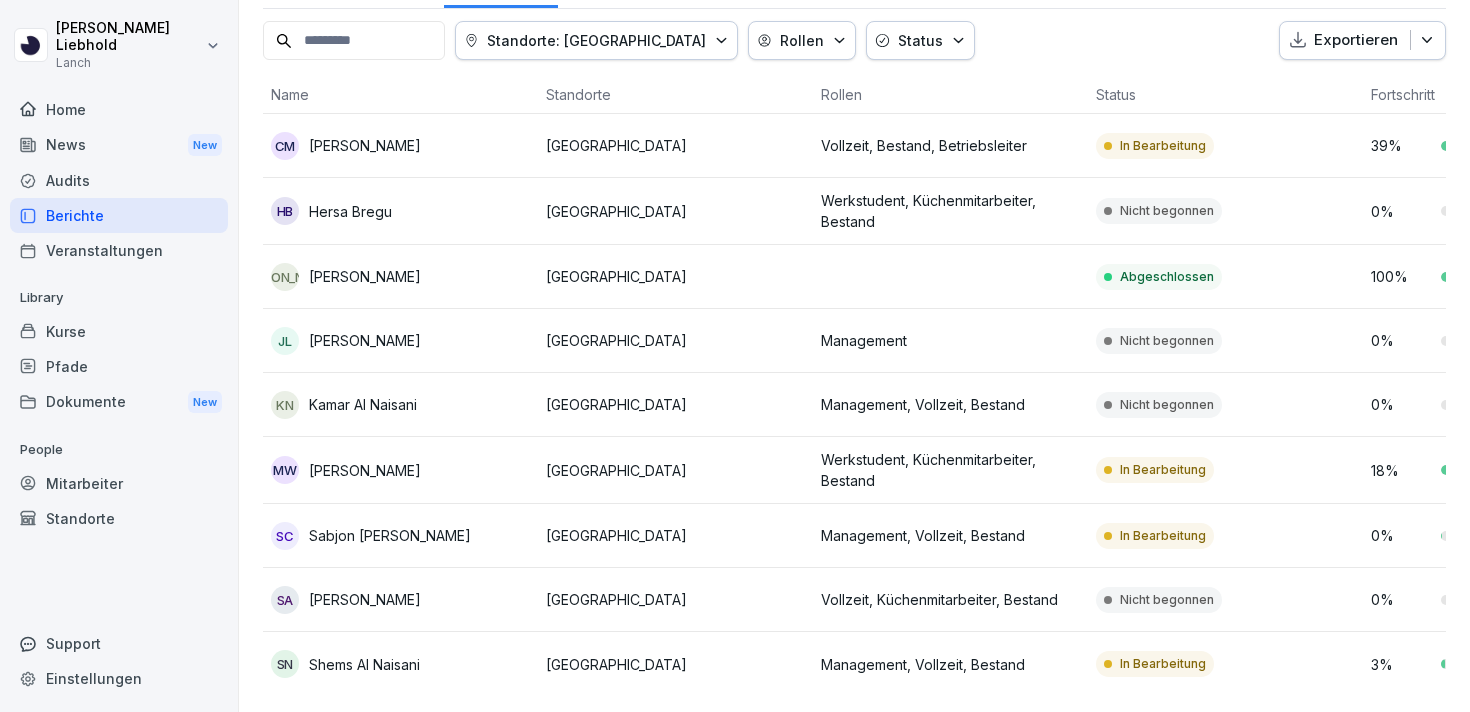 click at bounding box center (950, 277) 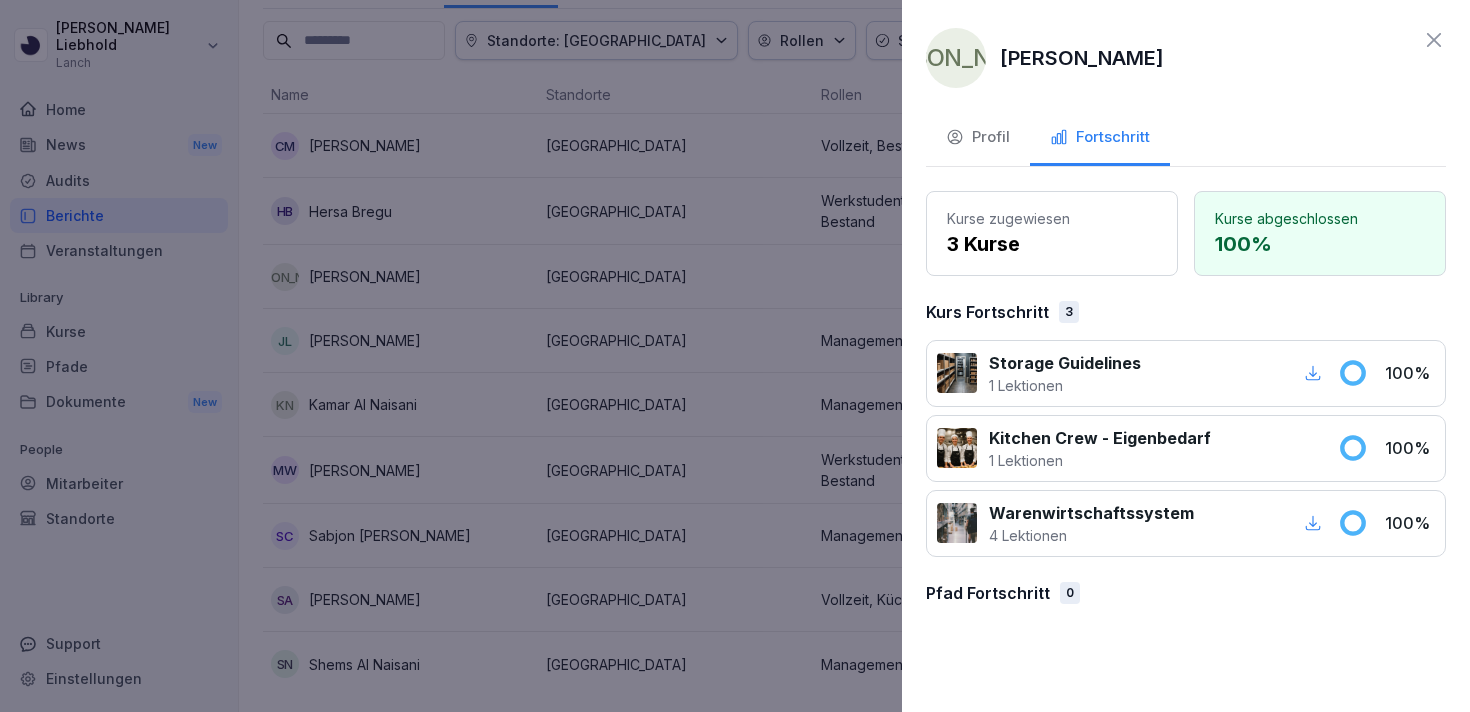 click 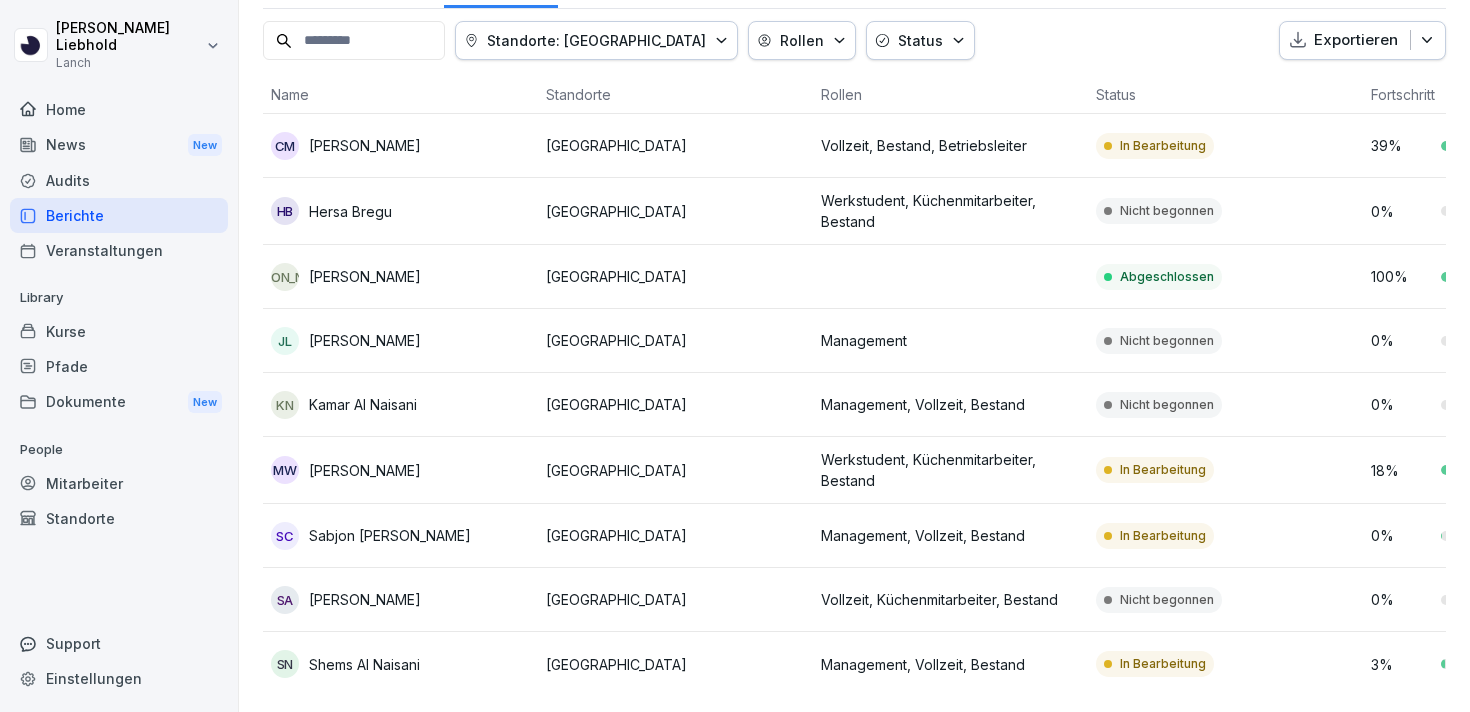 click on "SN Shems Al Naisani" at bounding box center [400, 664] 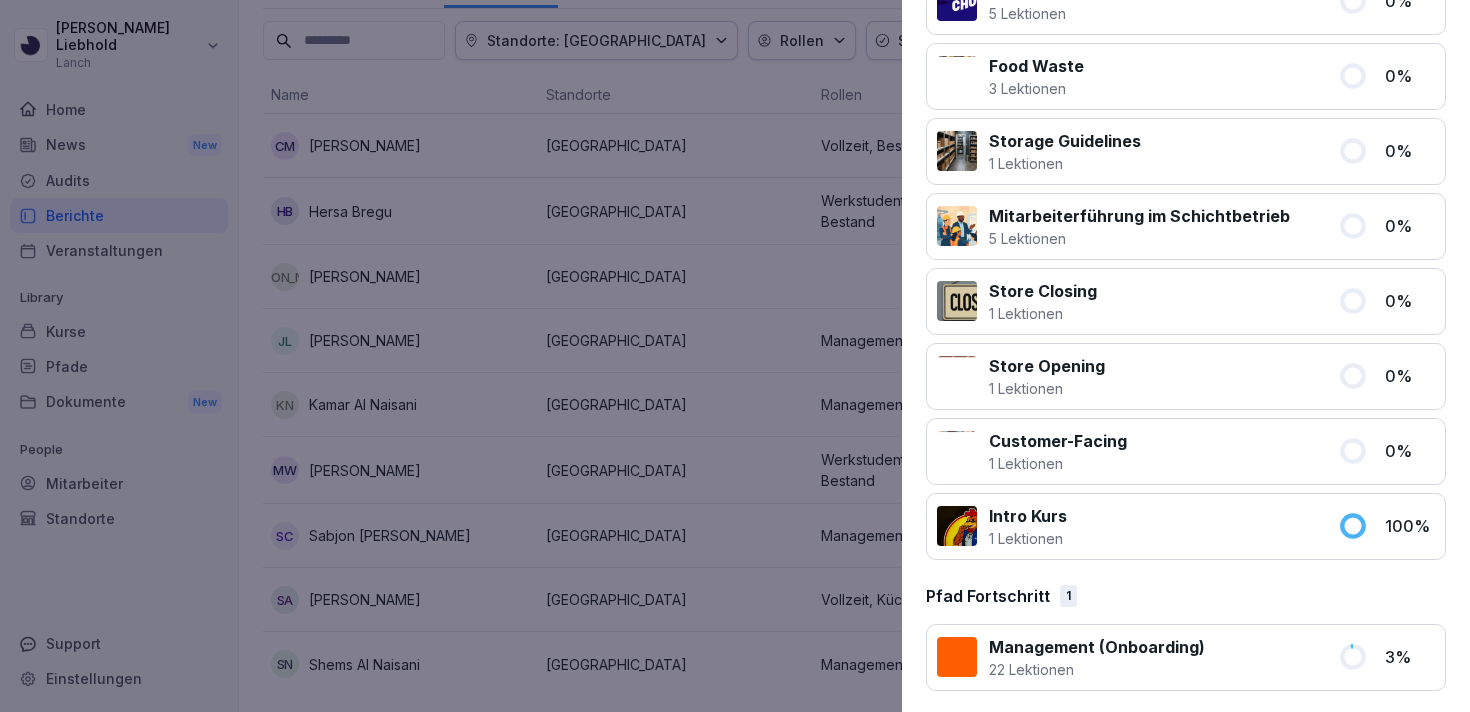 scroll, scrollTop: 1428, scrollLeft: 0, axis: vertical 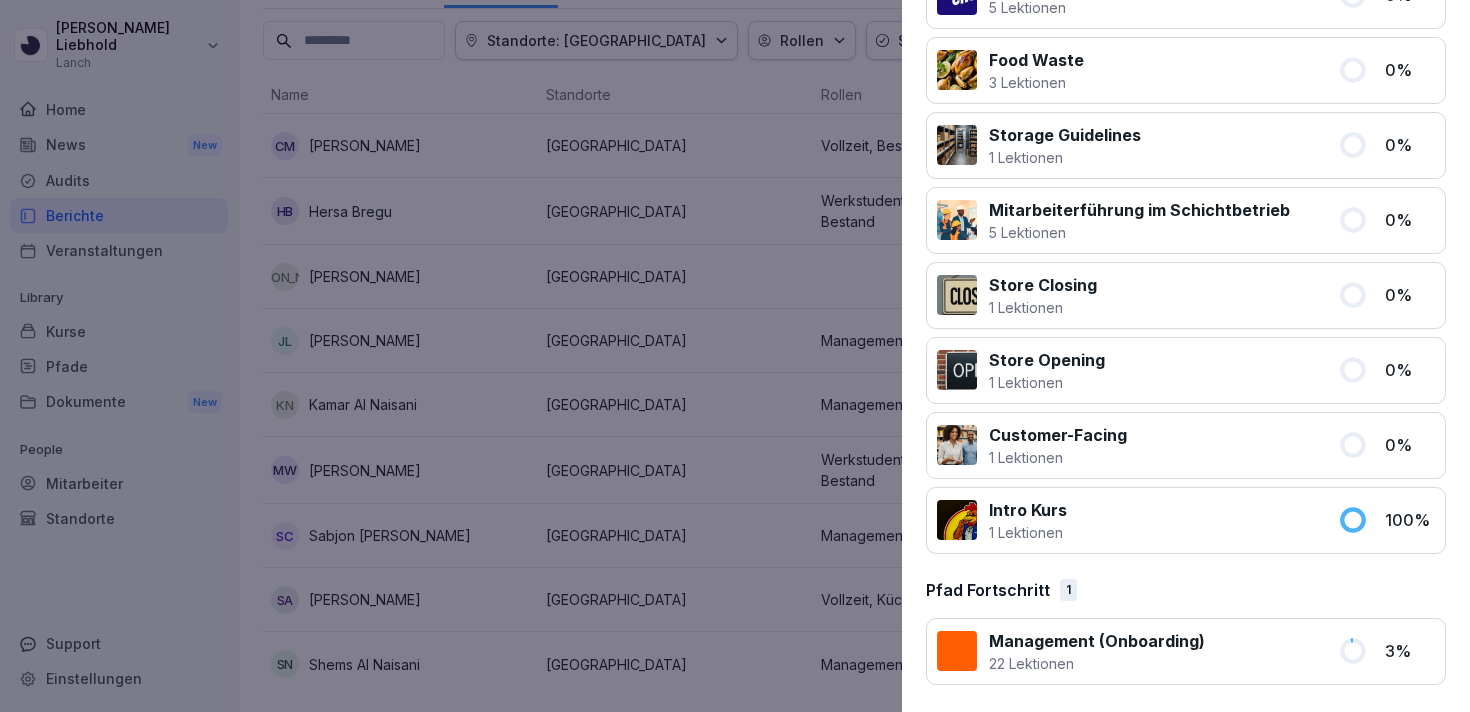 click at bounding box center [735, 356] 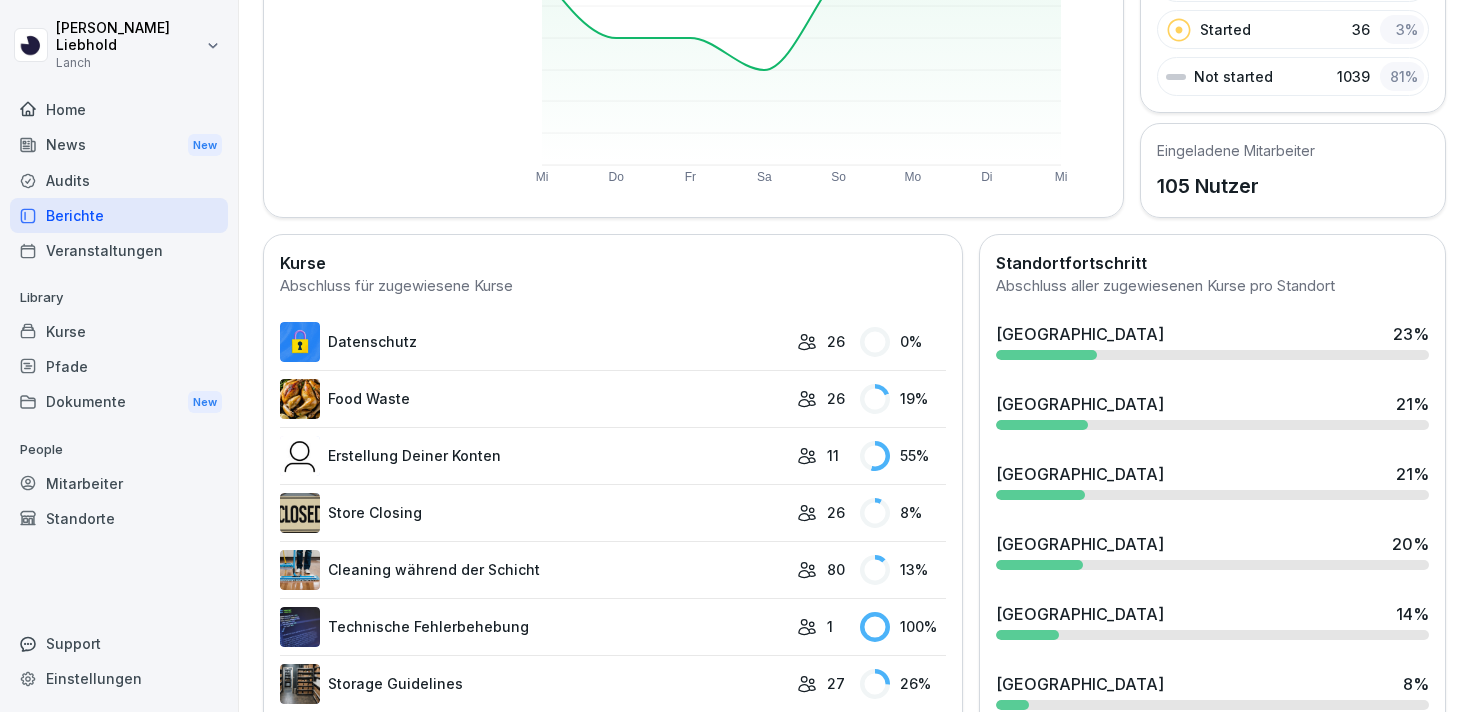 scroll, scrollTop: 358, scrollLeft: 0, axis: vertical 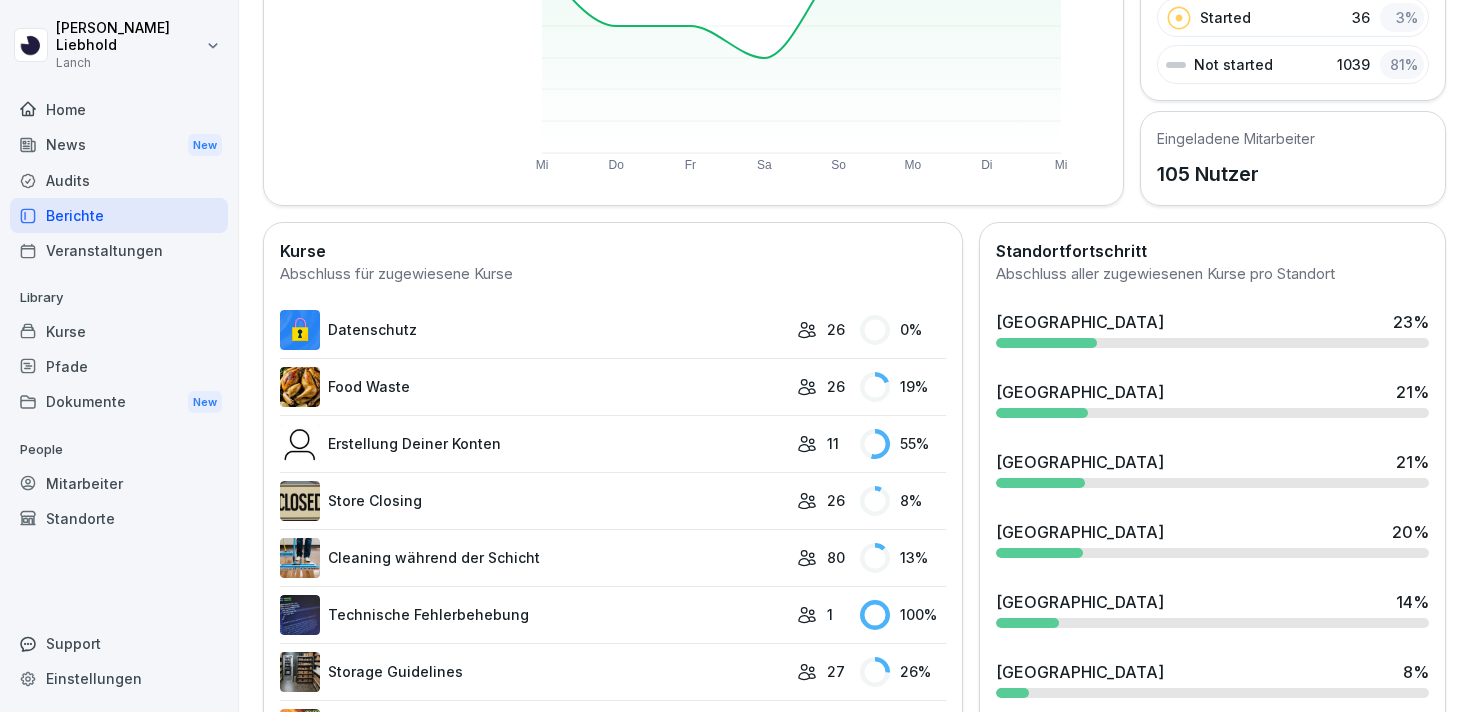 click on "[GEOGRAPHIC_DATA]" at bounding box center [1080, 322] 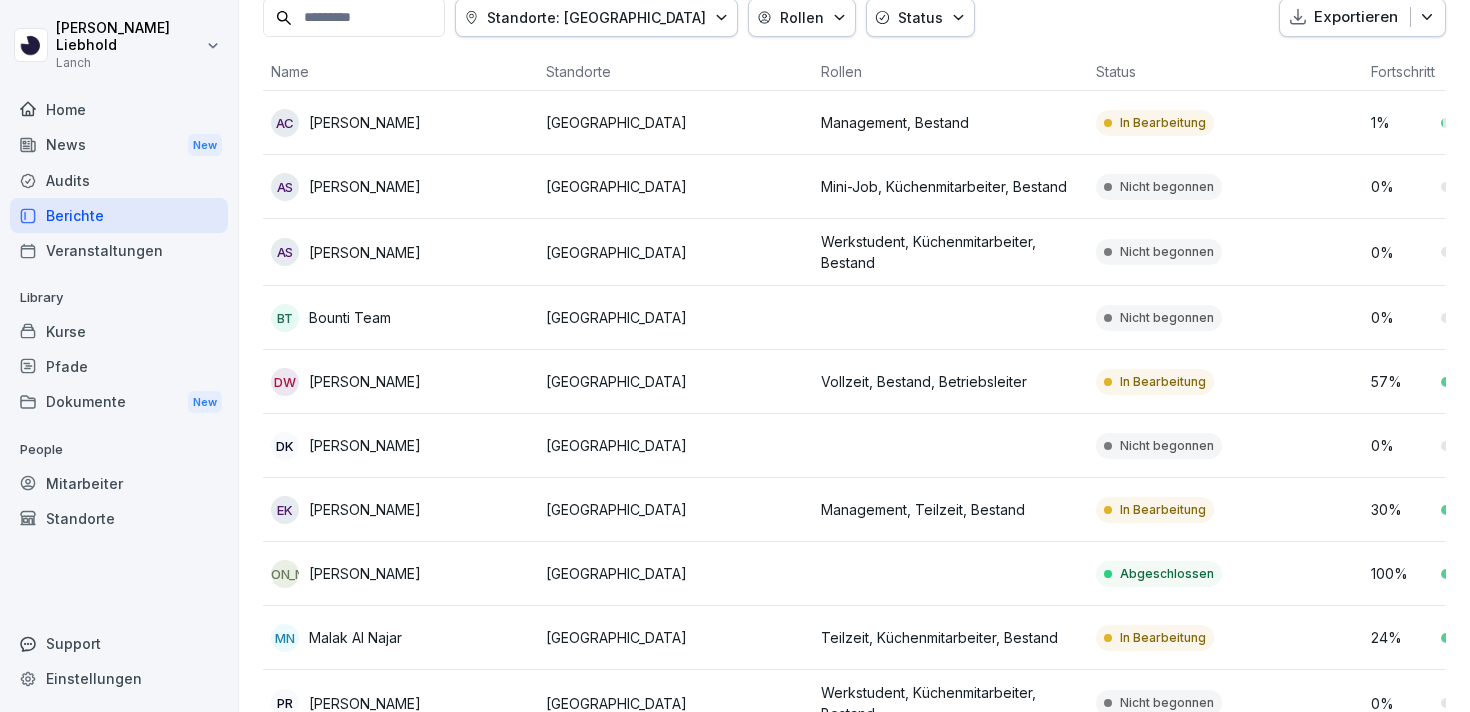 scroll, scrollTop: 232, scrollLeft: 0, axis: vertical 